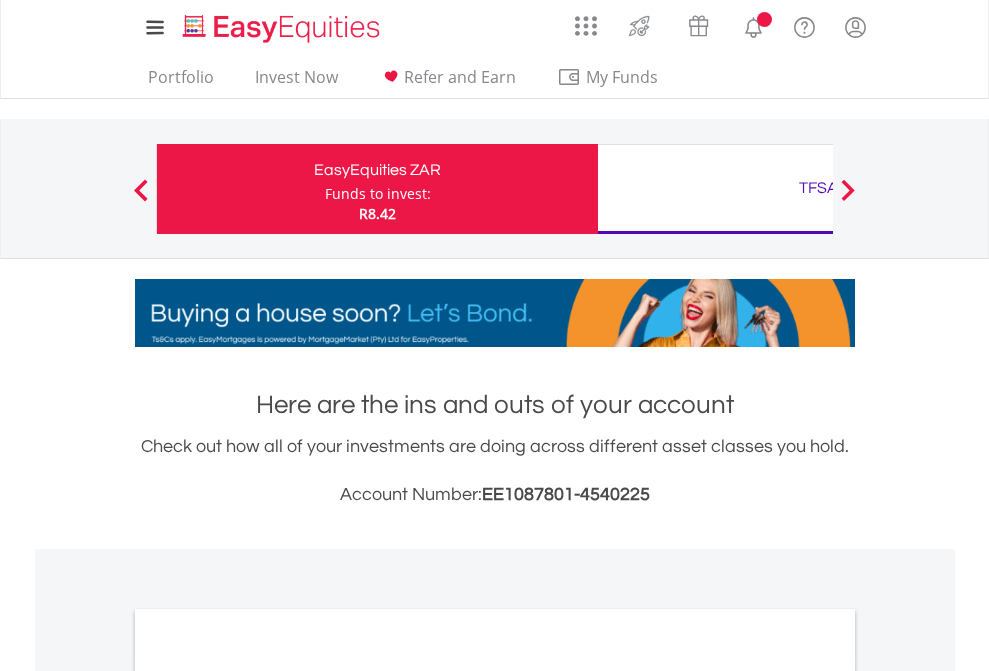 scroll, scrollTop: 0, scrollLeft: 0, axis: both 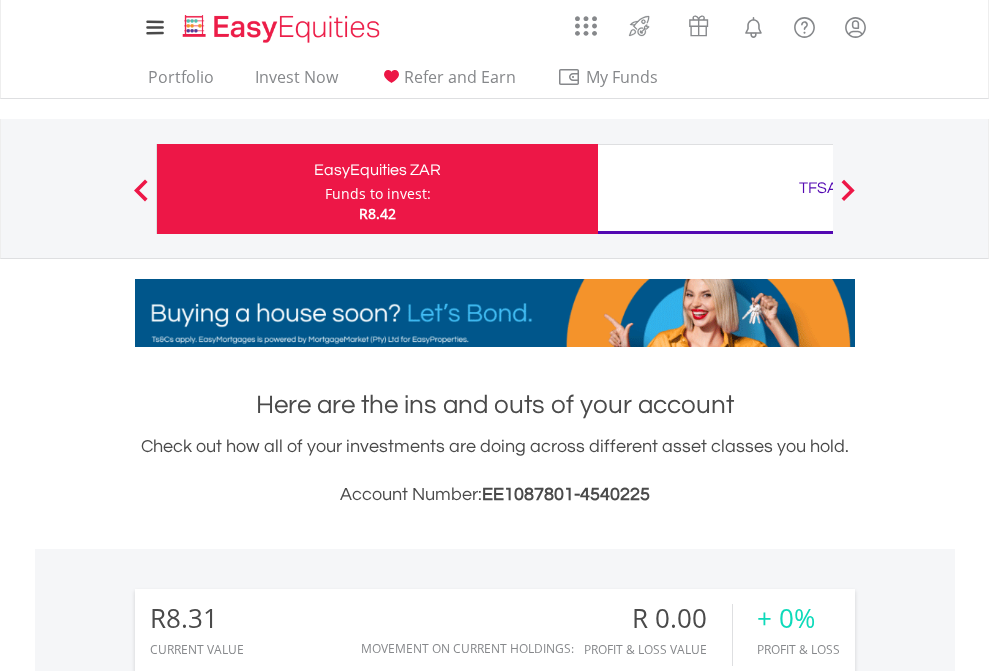 click on "Funds to invest:" at bounding box center [378, 194] 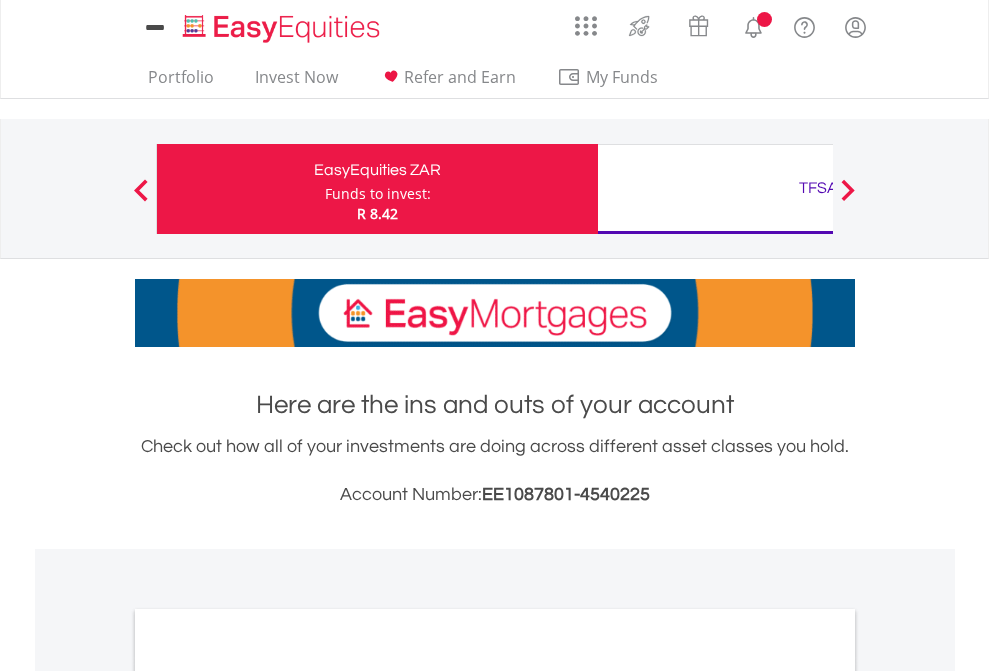 scroll, scrollTop: 0, scrollLeft: 0, axis: both 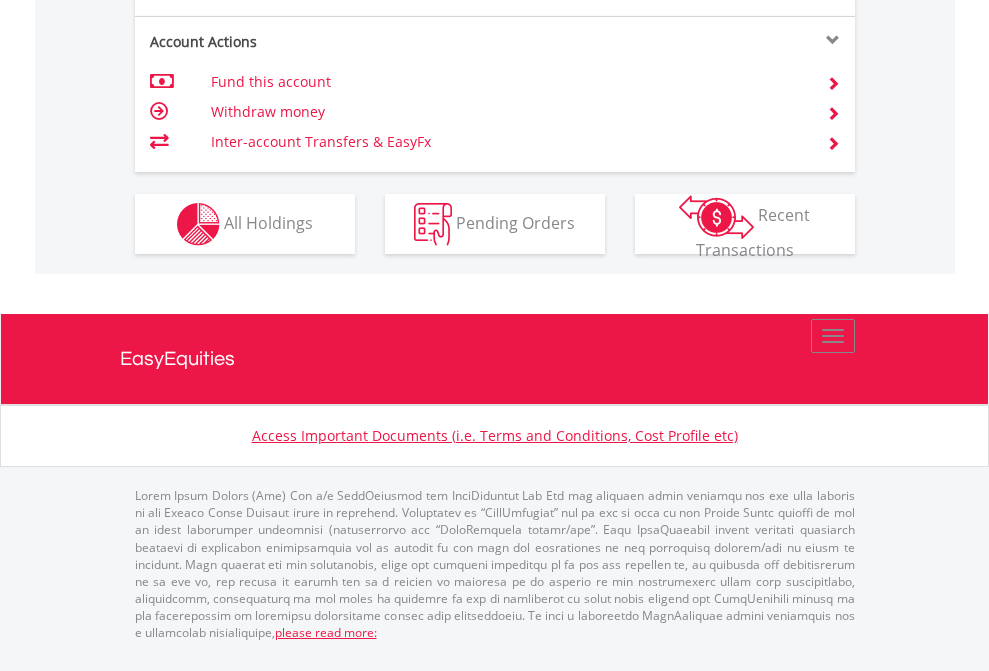 click on "Investment types" at bounding box center [706, -337] 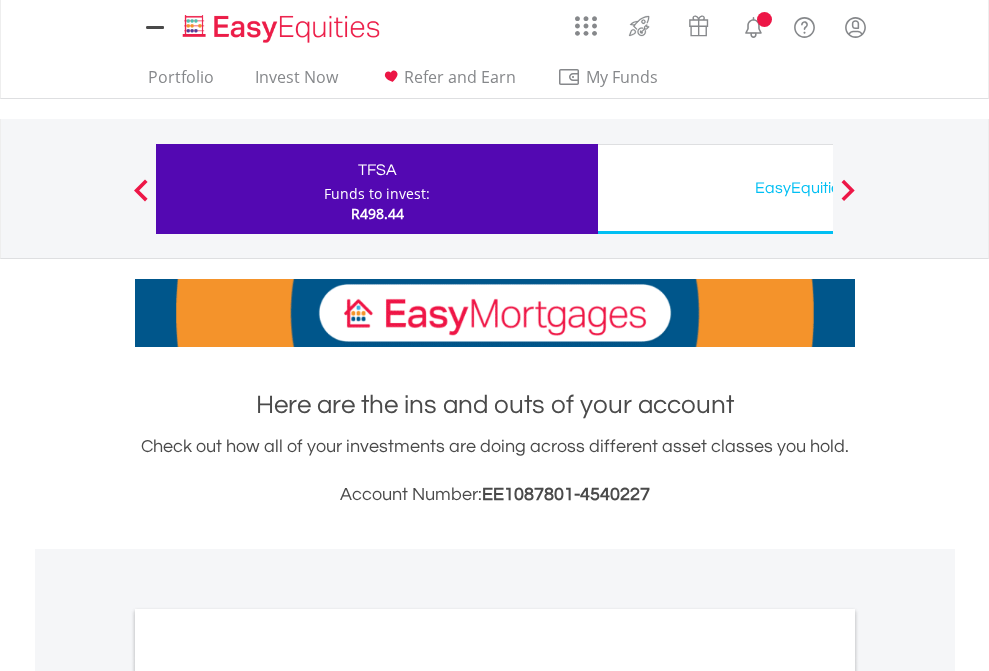 scroll, scrollTop: 0, scrollLeft: 0, axis: both 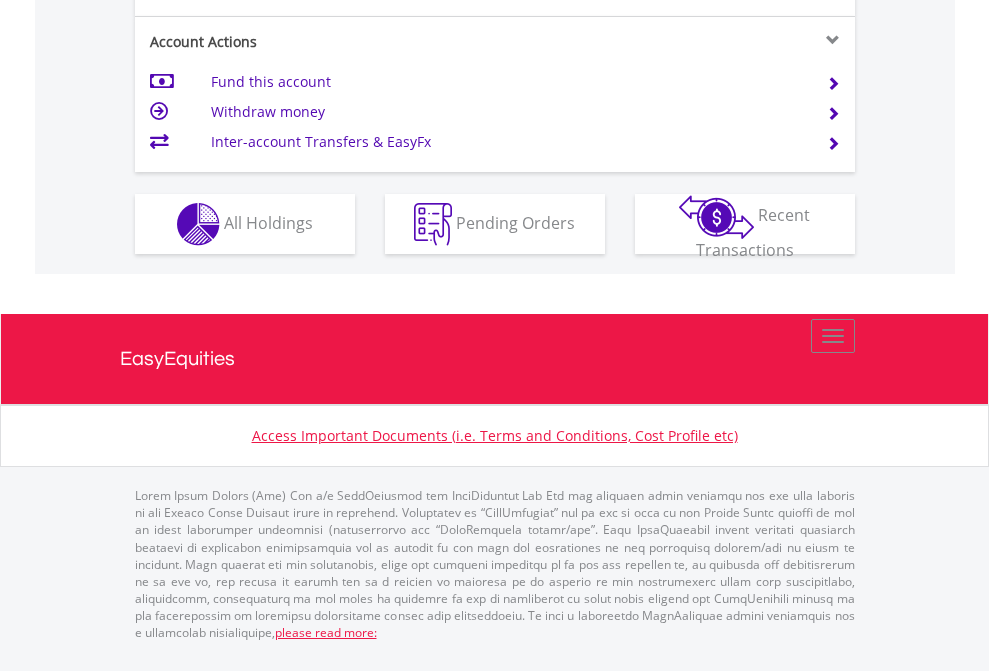 click on "Investment types" at bounding box center (706, -337) 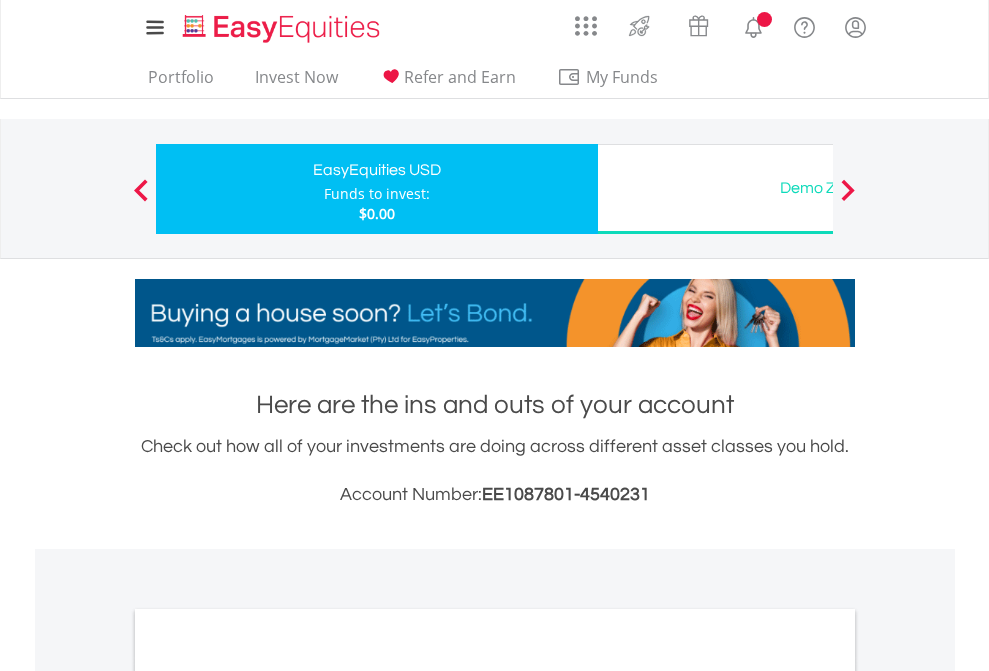 scroll, scrollTop: 0, scrollLeft: 0, axis: both 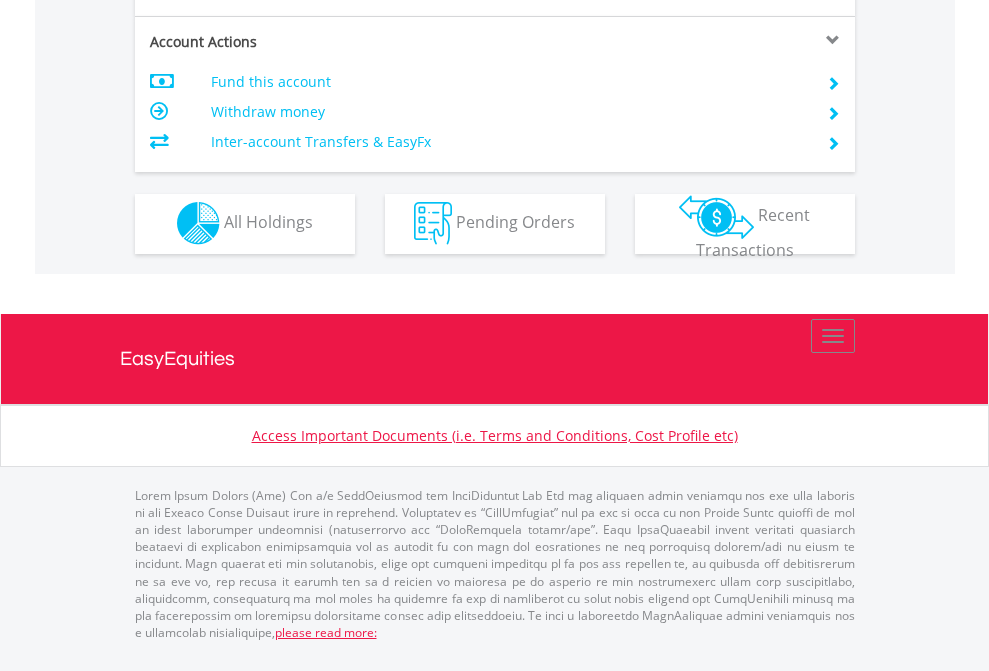 click on "Investment types" at bounding box center [706, -353] 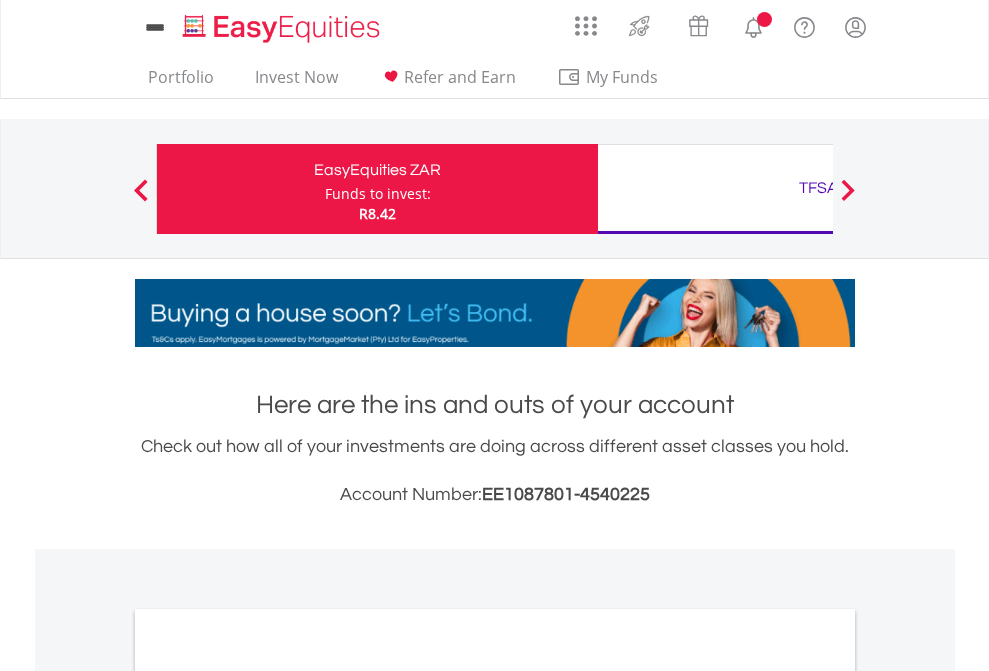 scroll, scrollTop: 0, scrollLeft: 0, axis: both 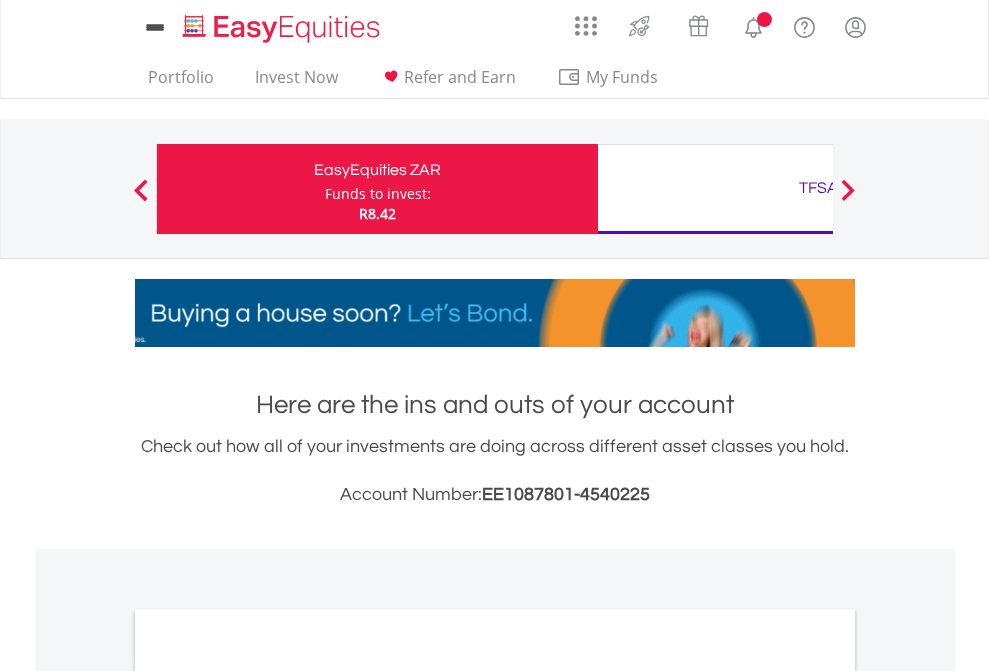 click on "All Holdings" at bounding box center (268, 1096) 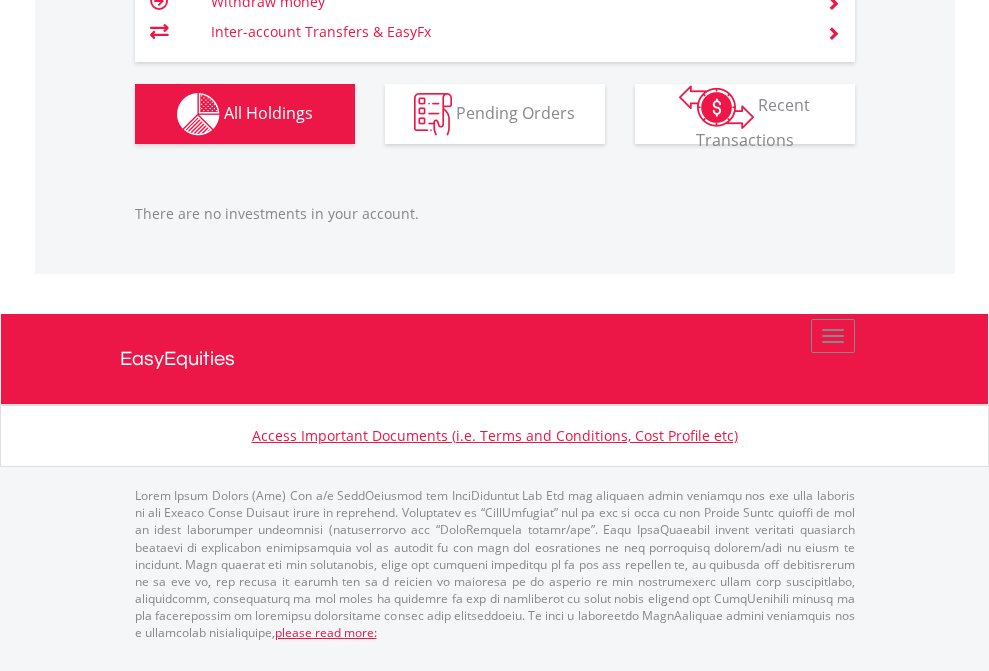 scroll, scrollTop: 1987, scrollLeft: 0, axis: vertical 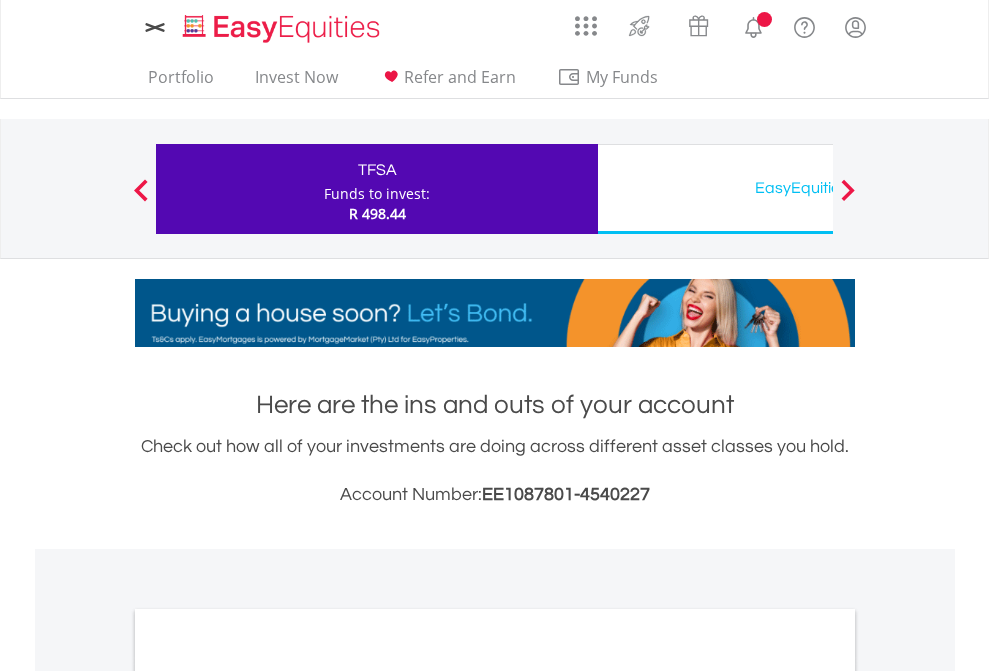 click on "All Holdings" at bounding box center (268, 1096) 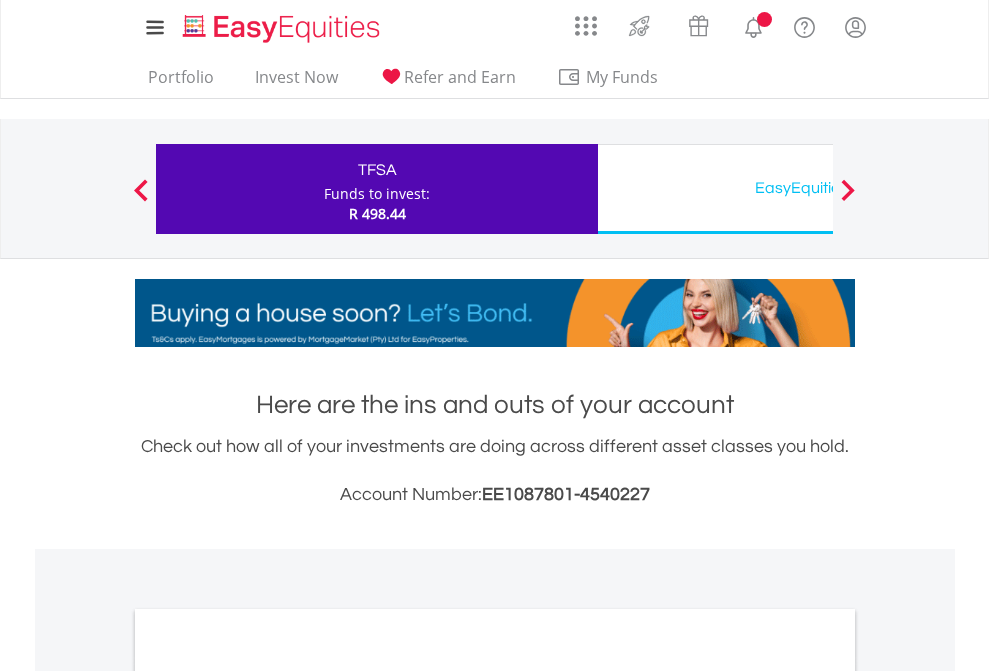 scroll, scrollTop: 1202, scrollLeft: 0, axis: vertical 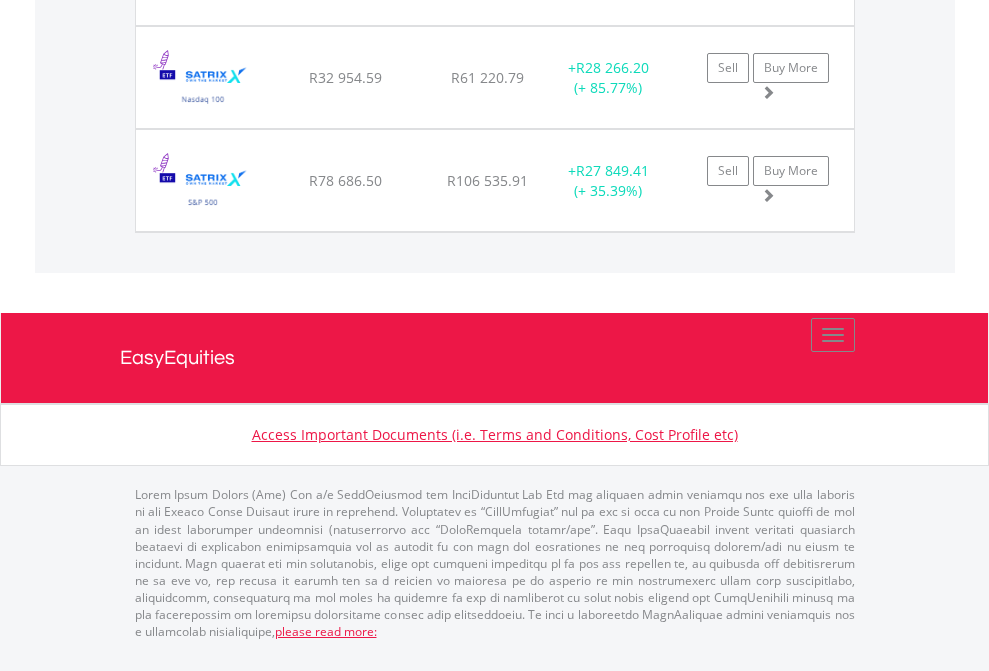 click on "EasyEquities USD" at bounding box center [818, -1831] 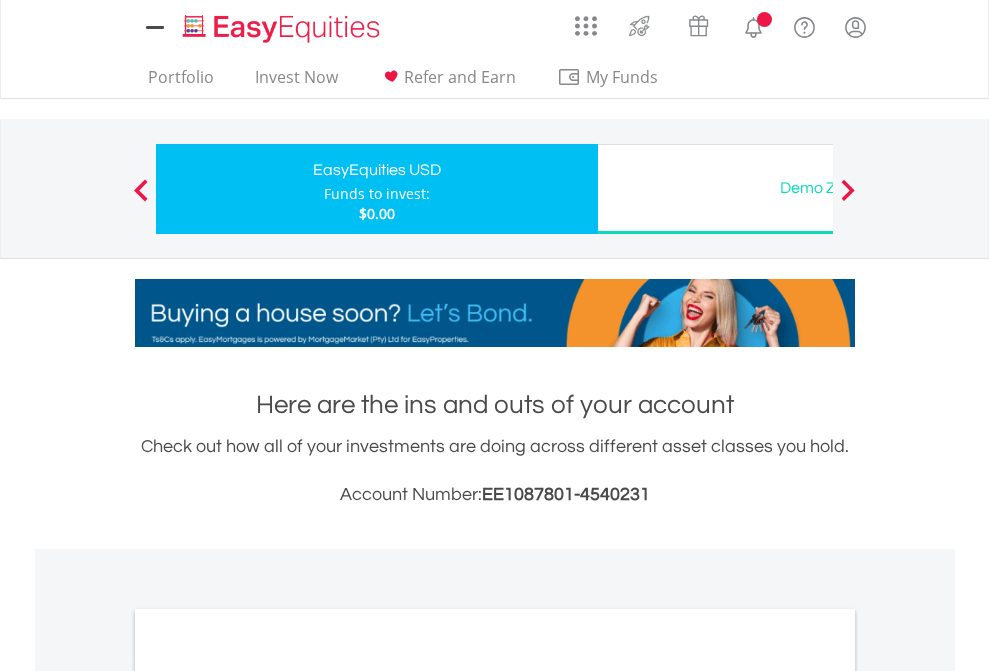 click on "All Holdings" at bounding box center (268, 1096) 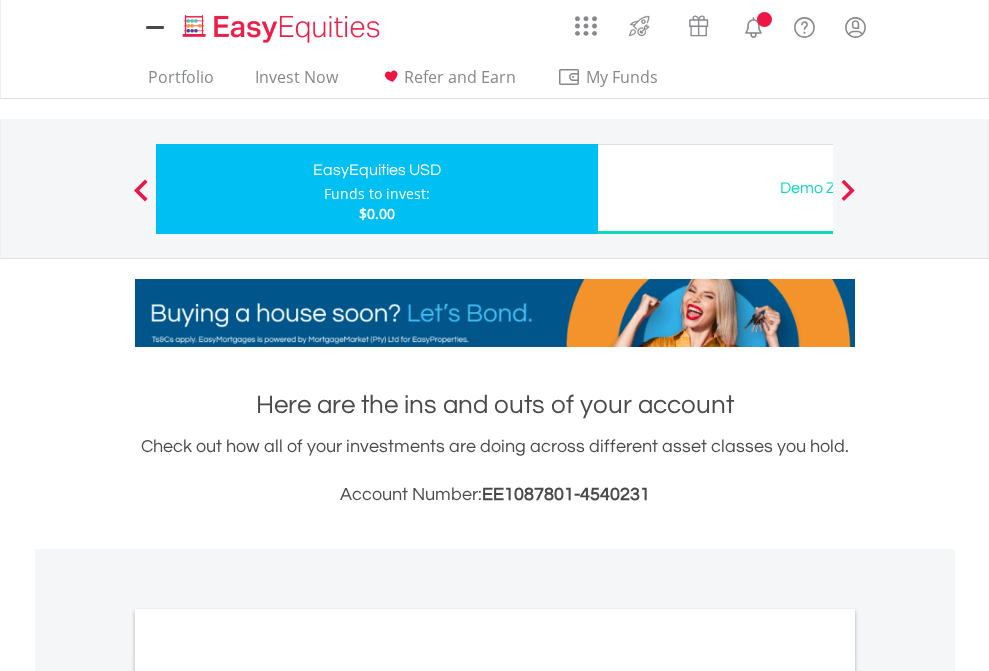 scroll, scrollTop: 1202, scrollLeft: 0, axis: vertical 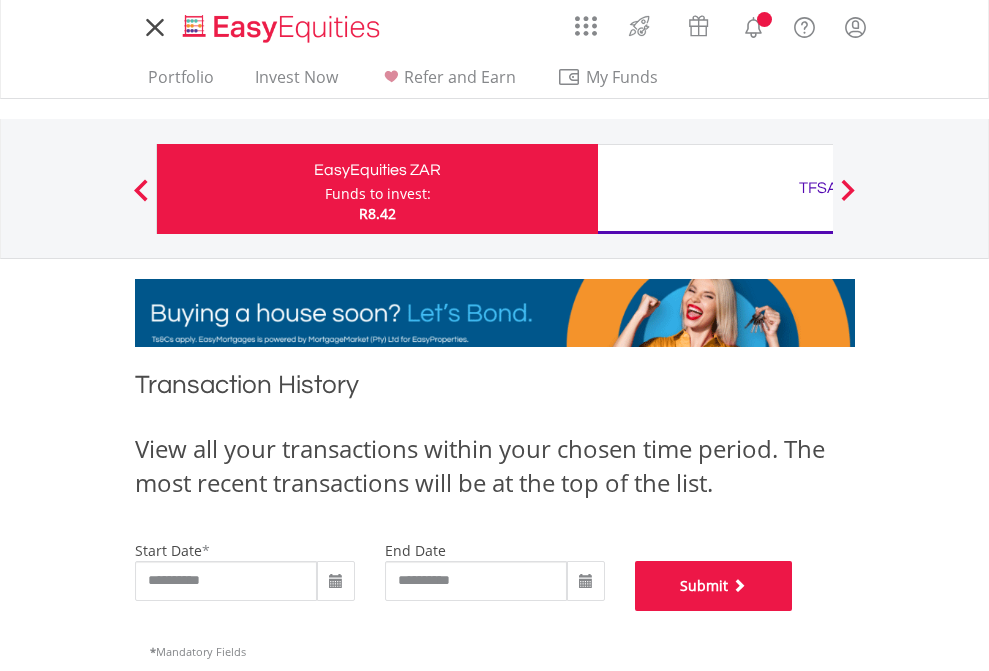 click on "Submit" at bounding box center (714, 586) 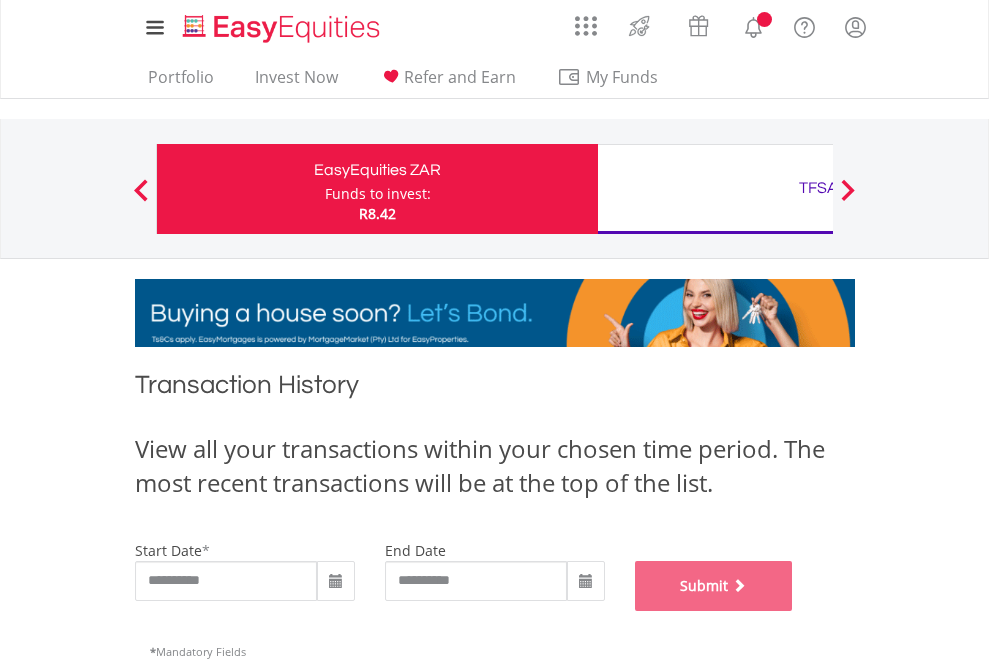scroll, scrollTop: 811, scrollLeft: 0, axis: vertical 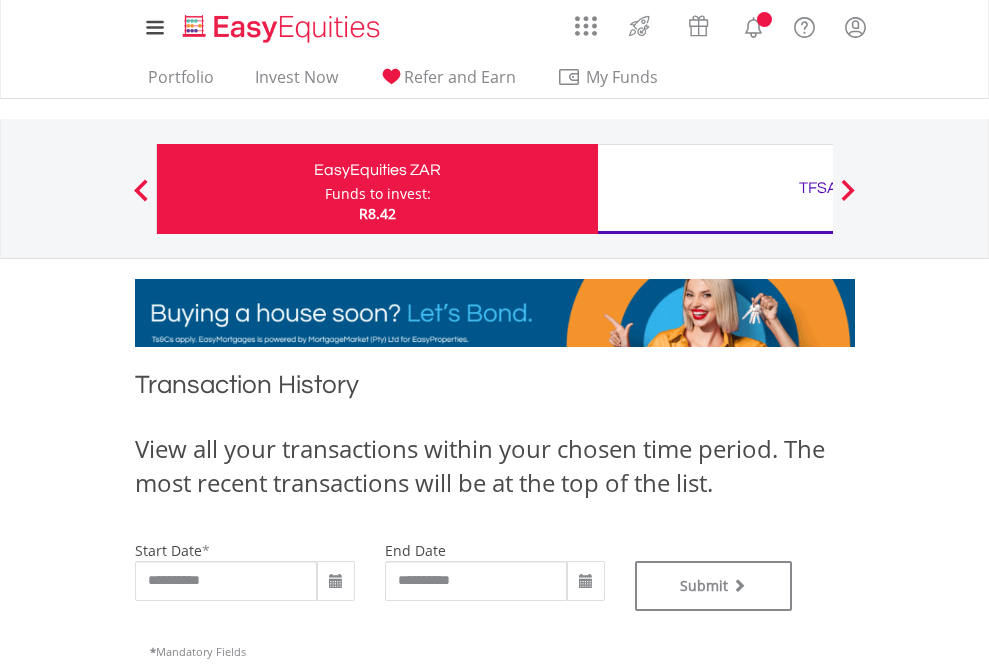 click on "TFSA" at bounding box center (818, 188) 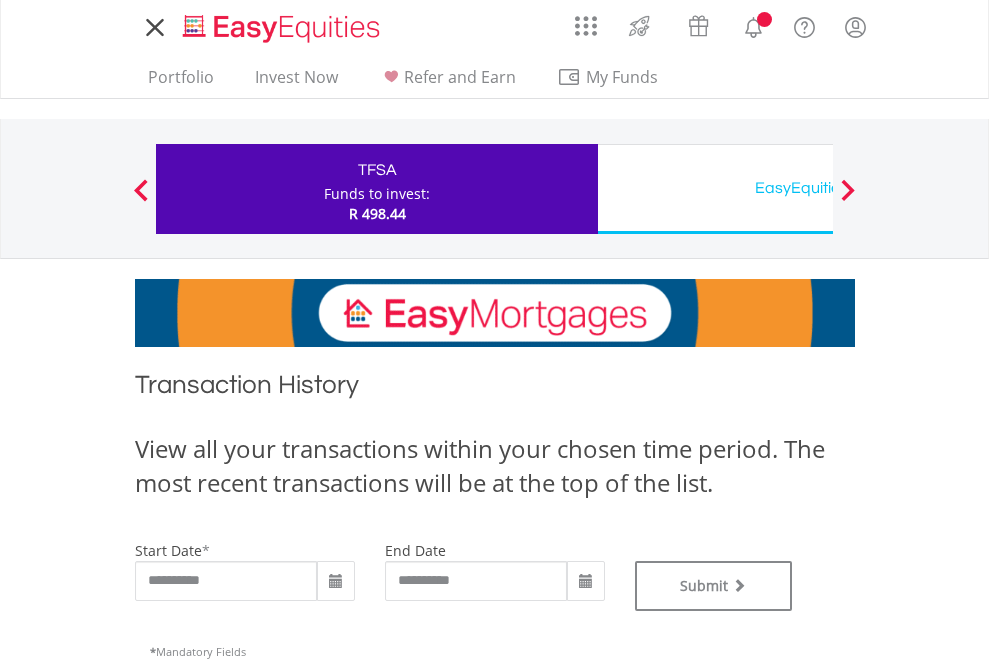 scroll, scrollTop: 0, scrollLeft: 0, axis: both 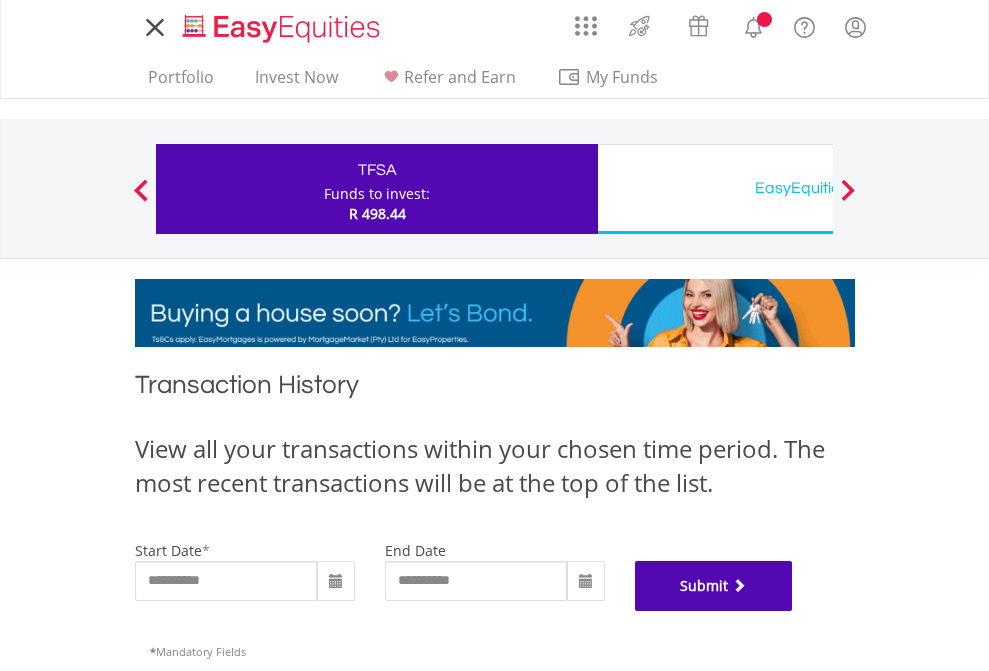 click on "Submit" at bounding box center [714, 586] 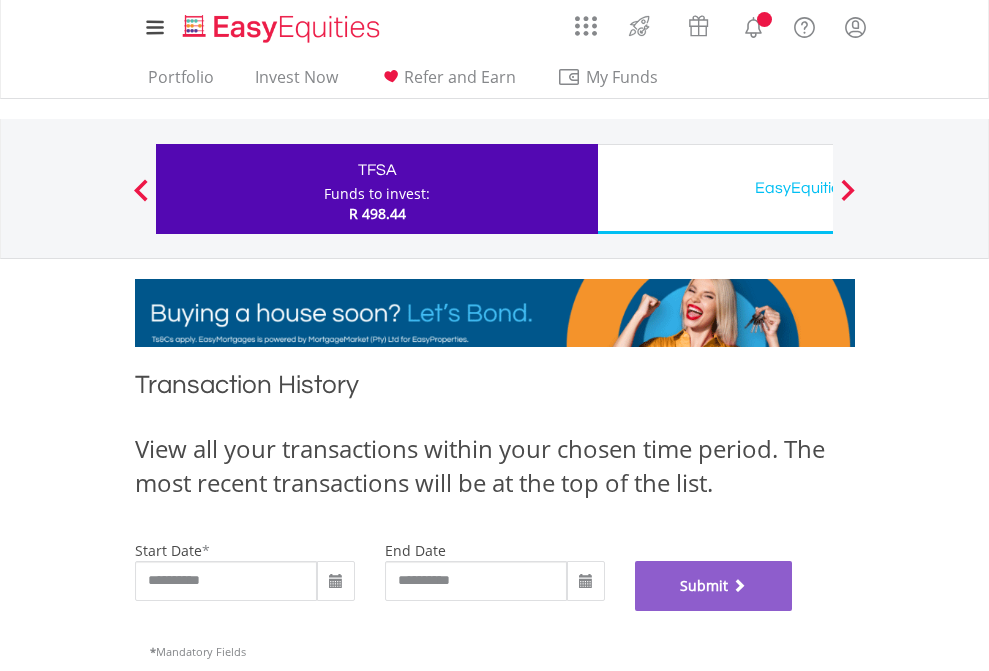 scroll, scrollTop: 811, scrollLeft: 0, axis: vertical 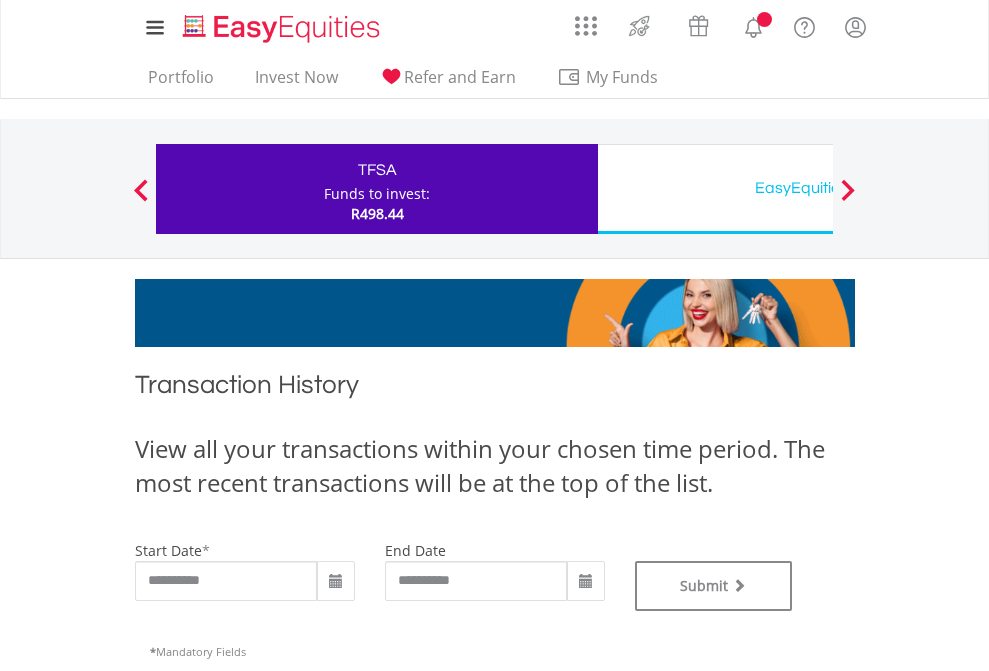 click on "EasyEquities USD" at bounding box center (818, 188) 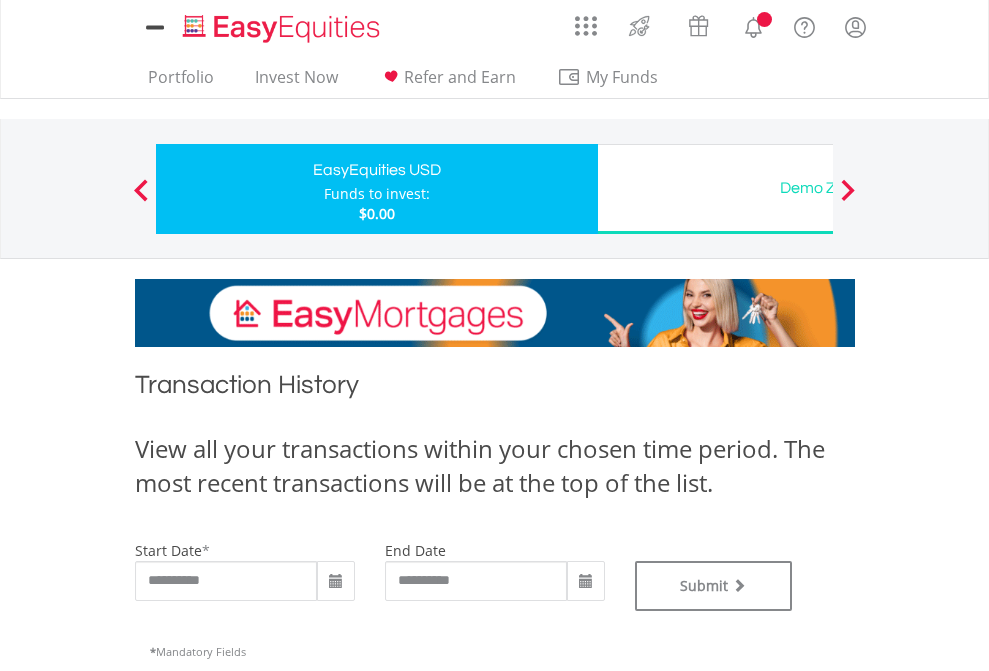 scroll, scrollTop: 0, scrollLeft: 0, axis: both 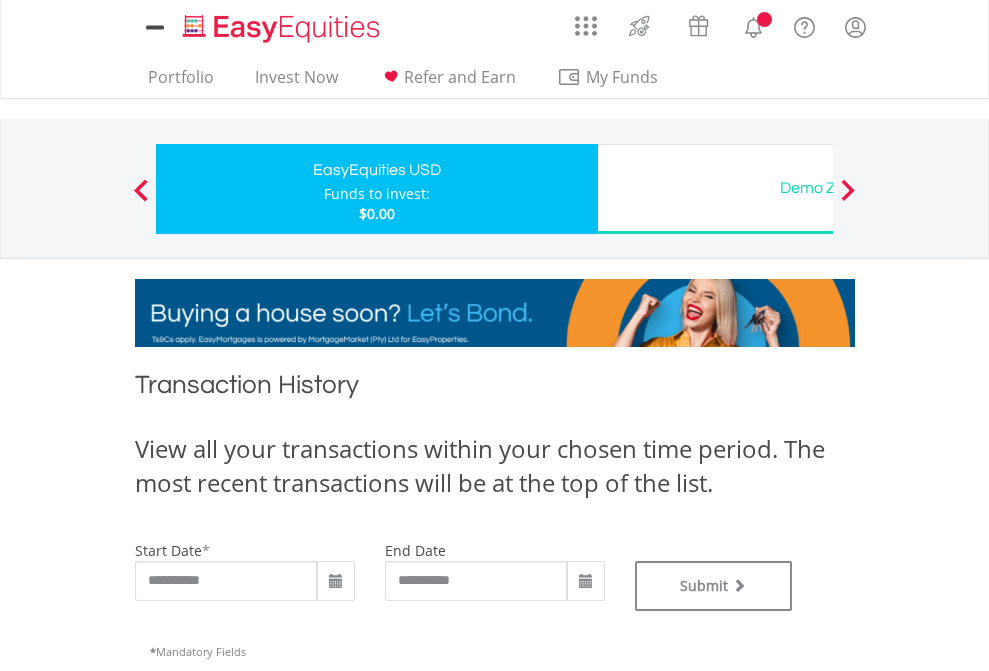 type on "**********" 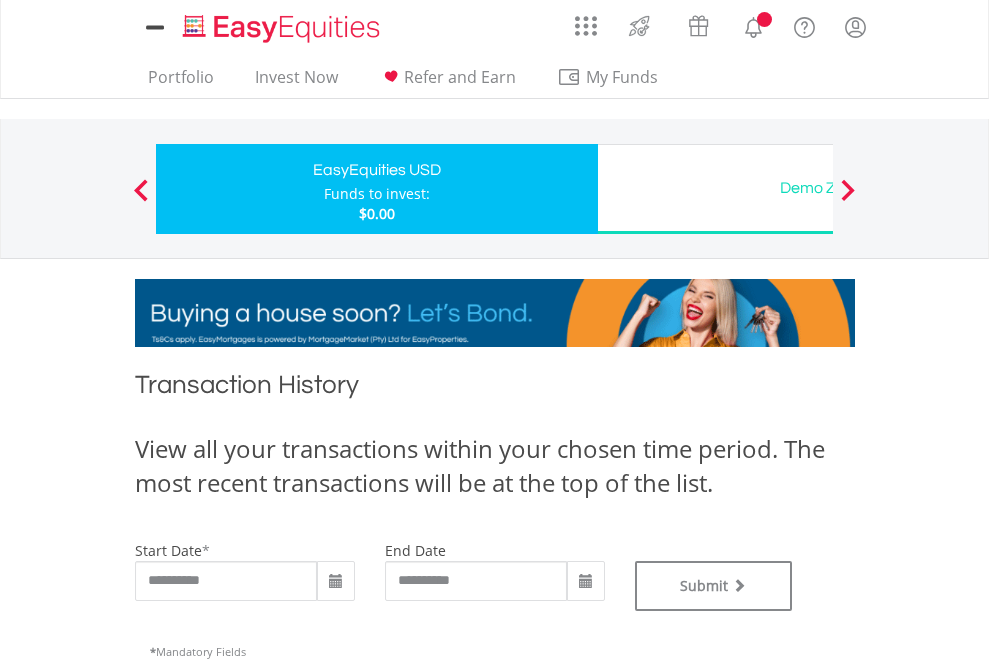 type on "**********" 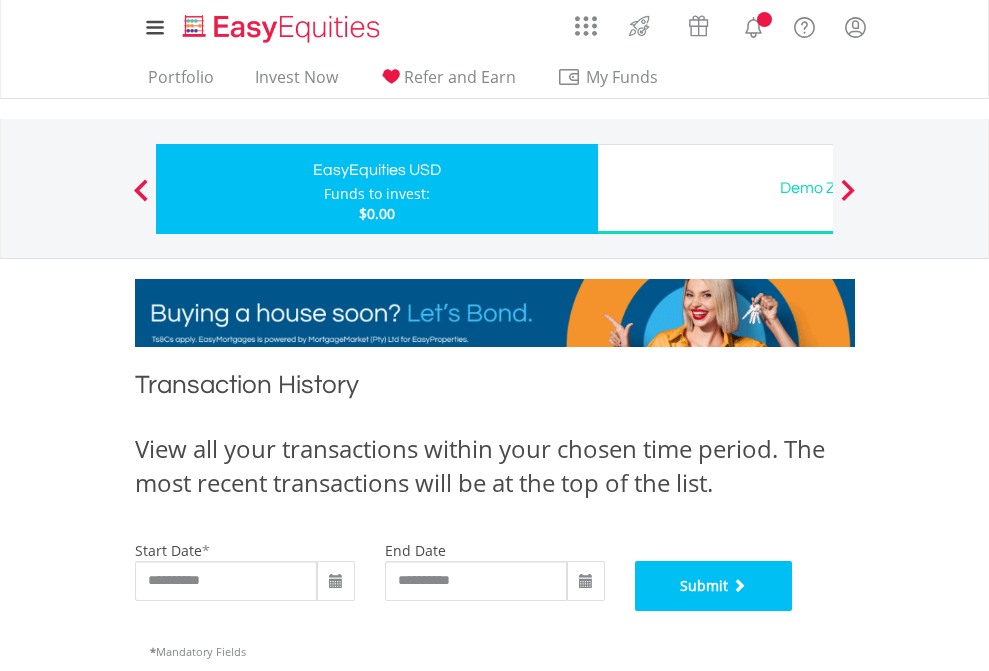 click on "Submit" at bounding box center (714, 586) 